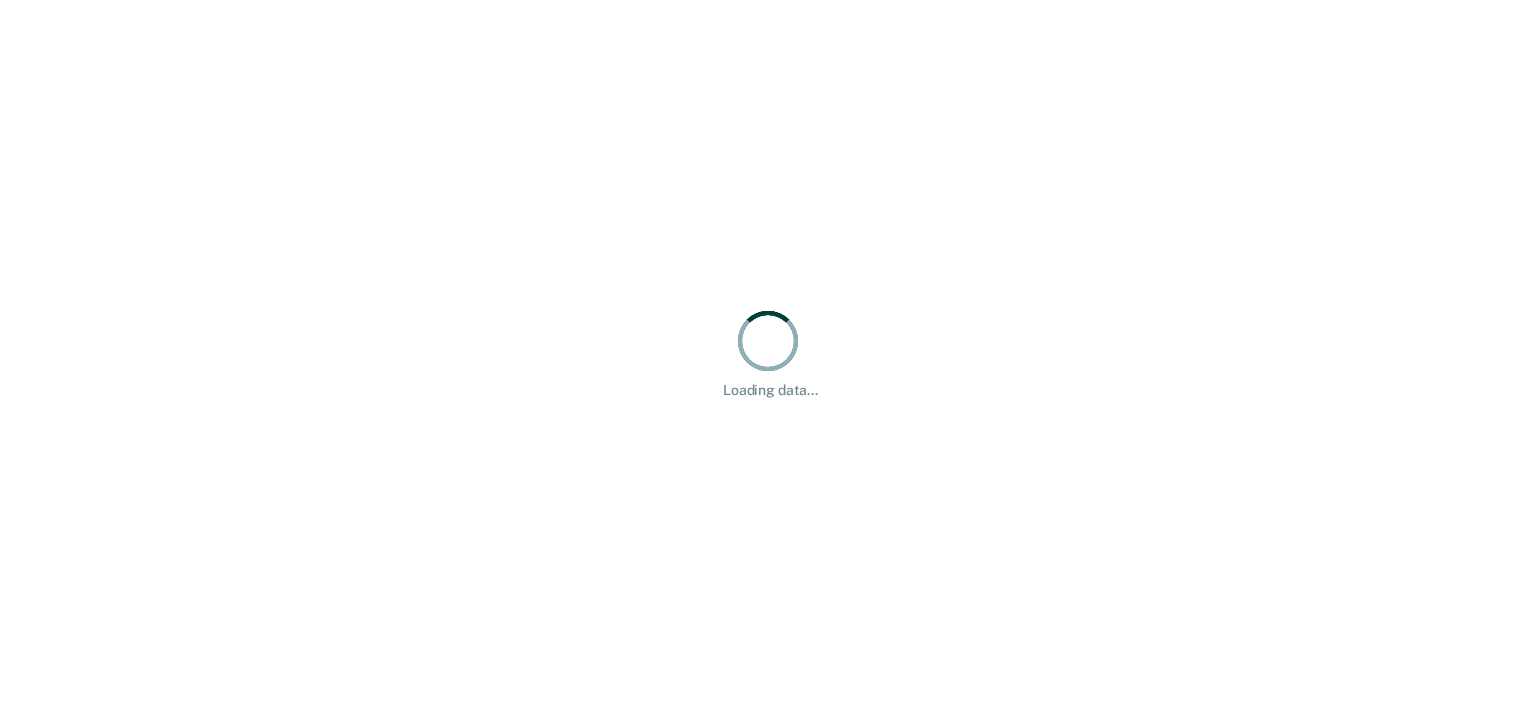 scroll, scrollTop: 0, scrollLeft: 0, axis: both 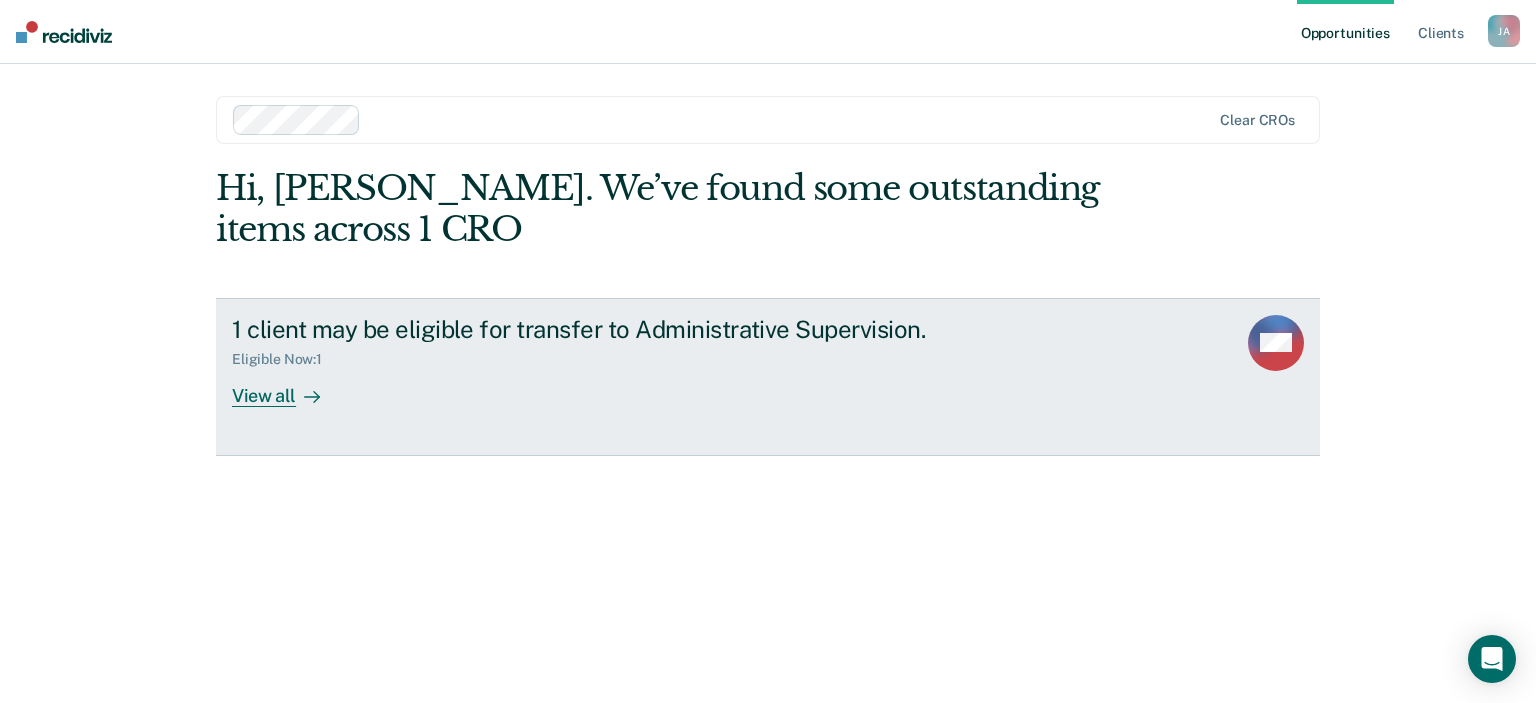 click 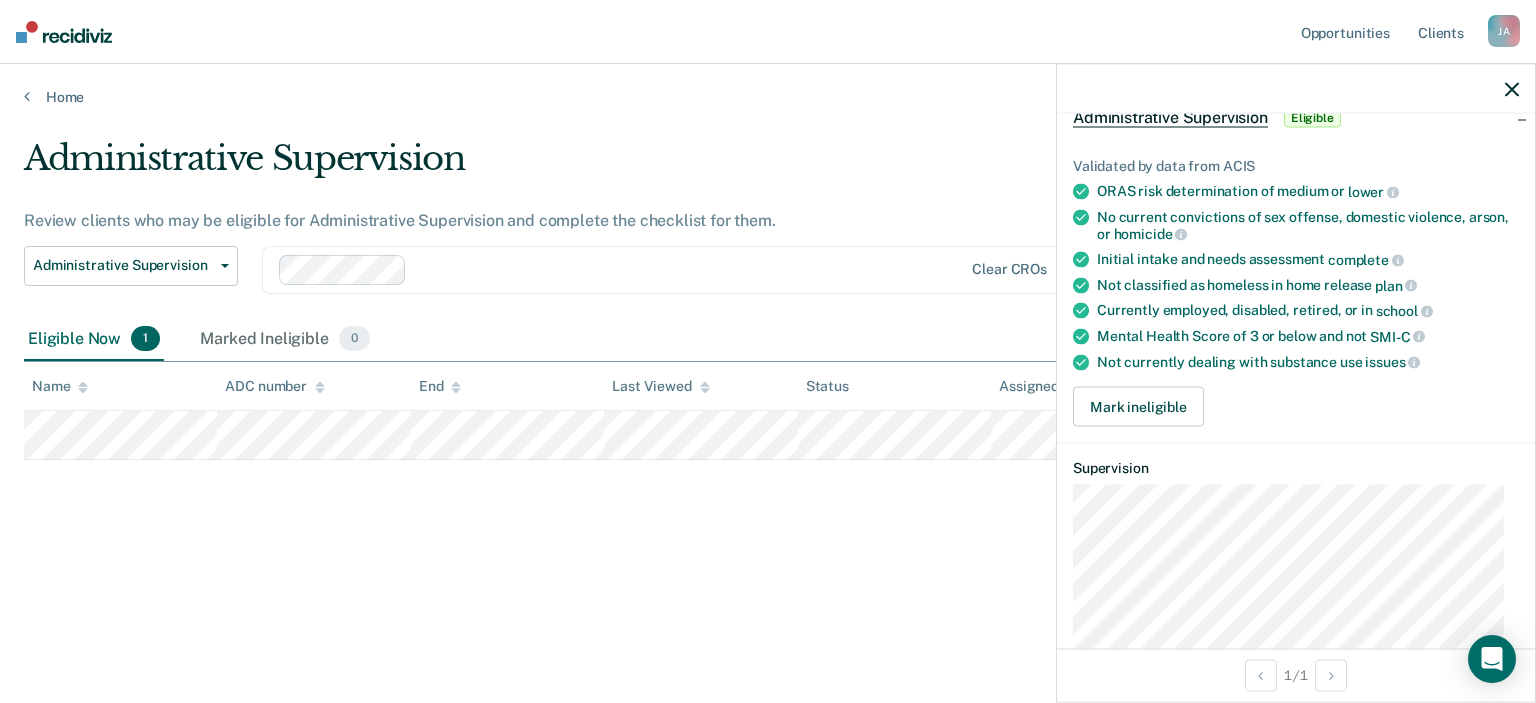 scroll, scrollTop: 154, scrollLeft: 0, axis: vertical 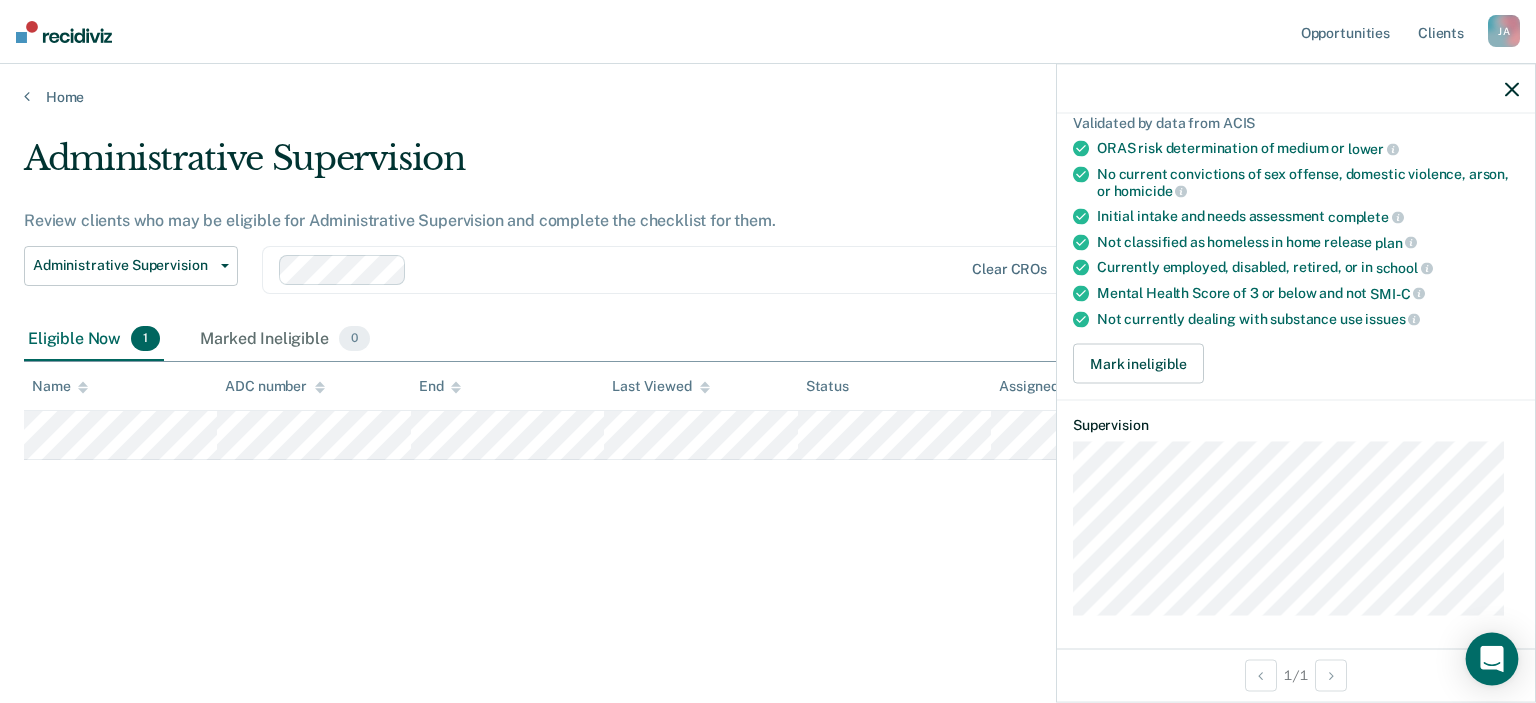 click 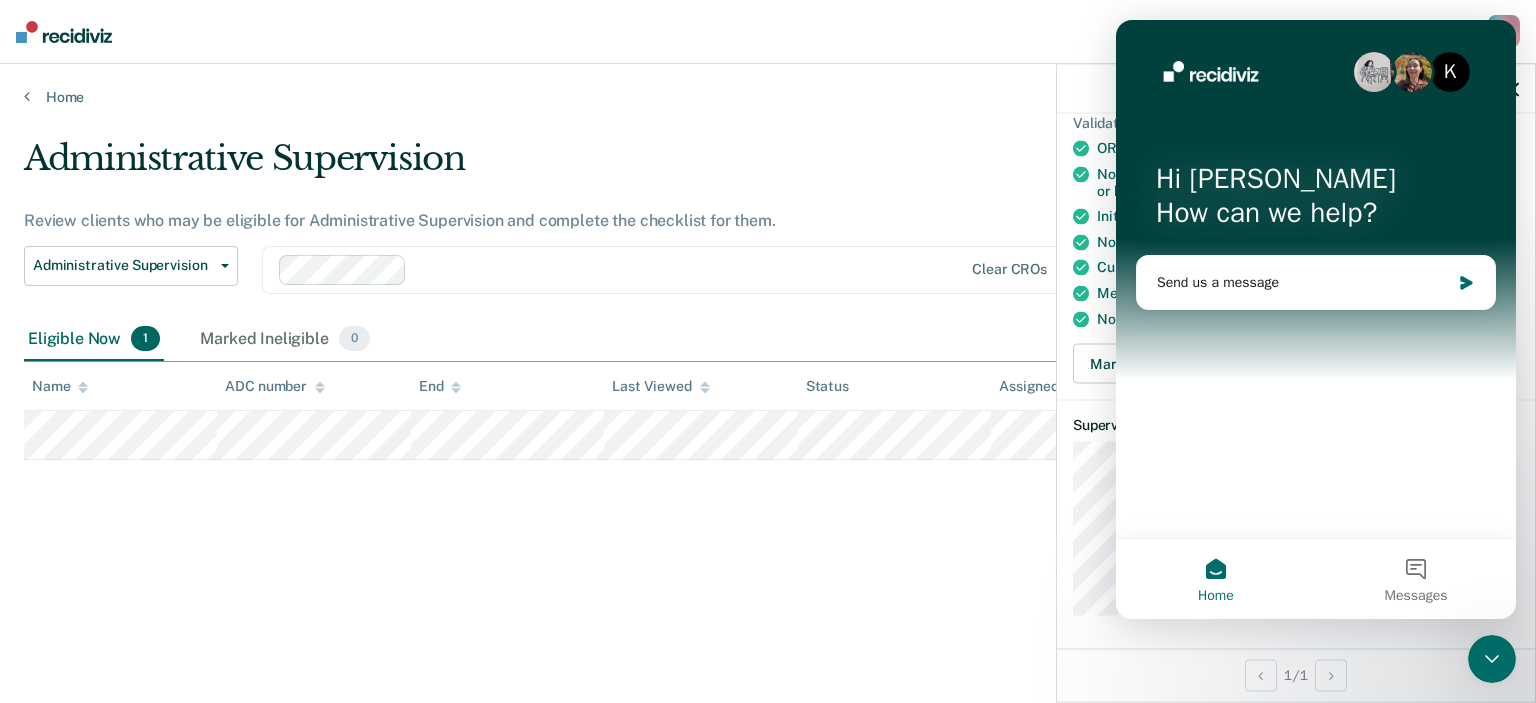 scroll, scrollTop: 0, scrollLeft: 0, axis: both 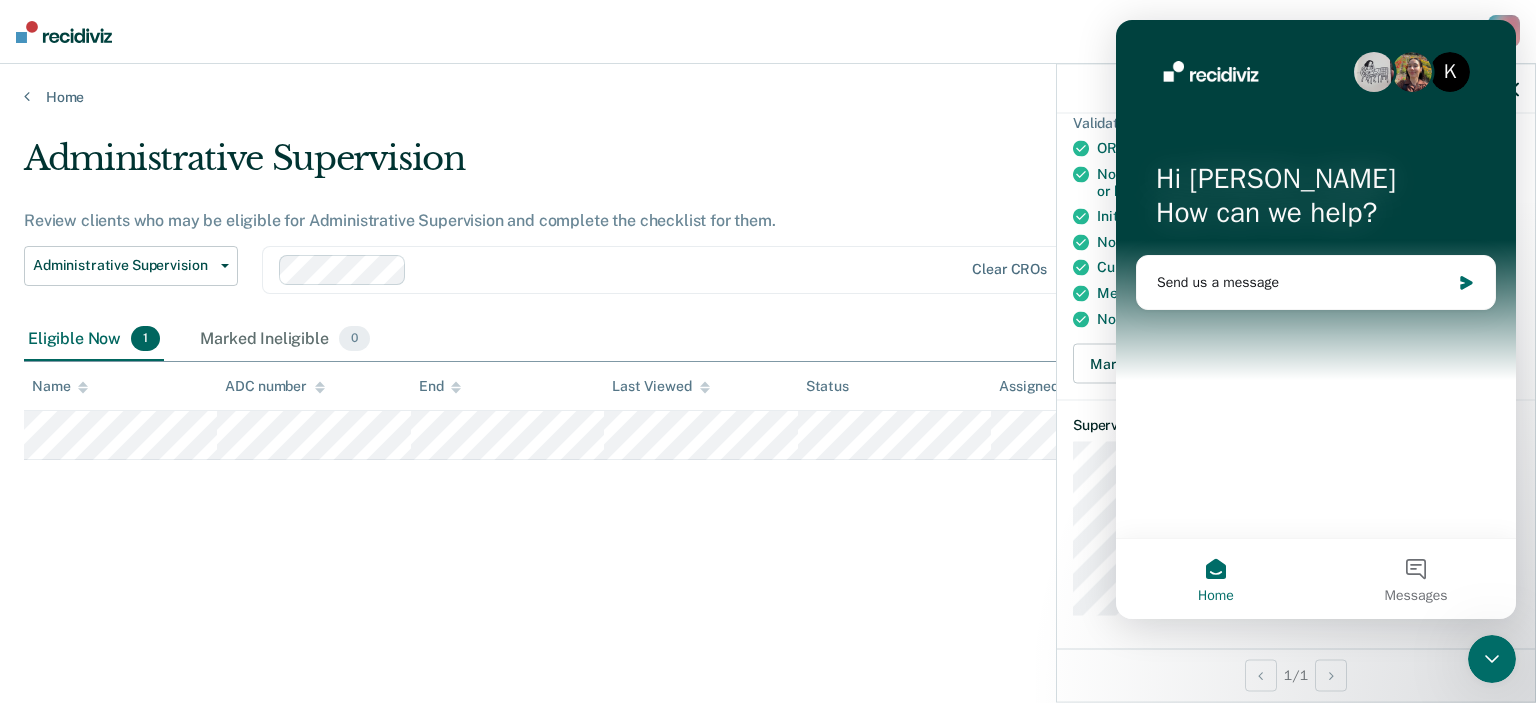 click on "Home" at bounding box center [1216, 579] 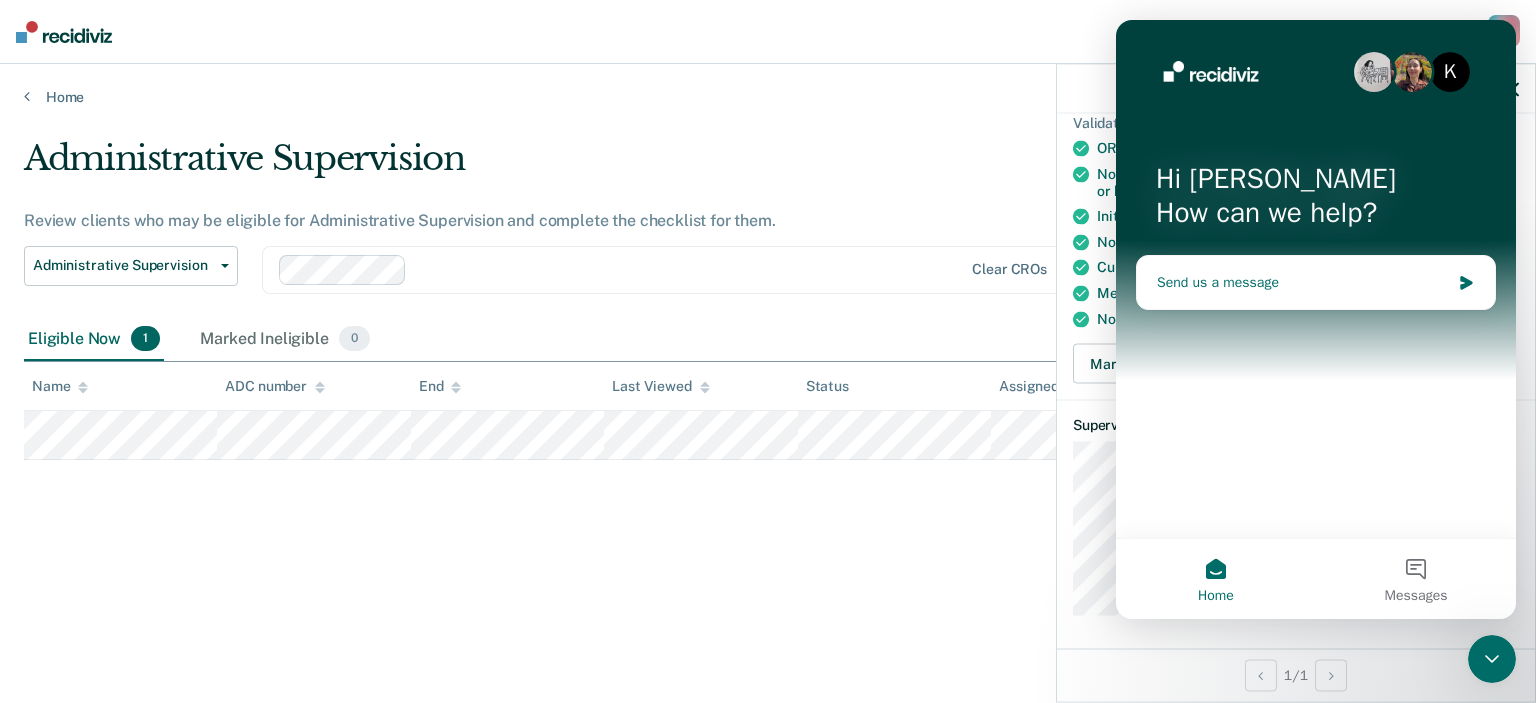 click on "Send us a message" at bounding box center (1303, 282) 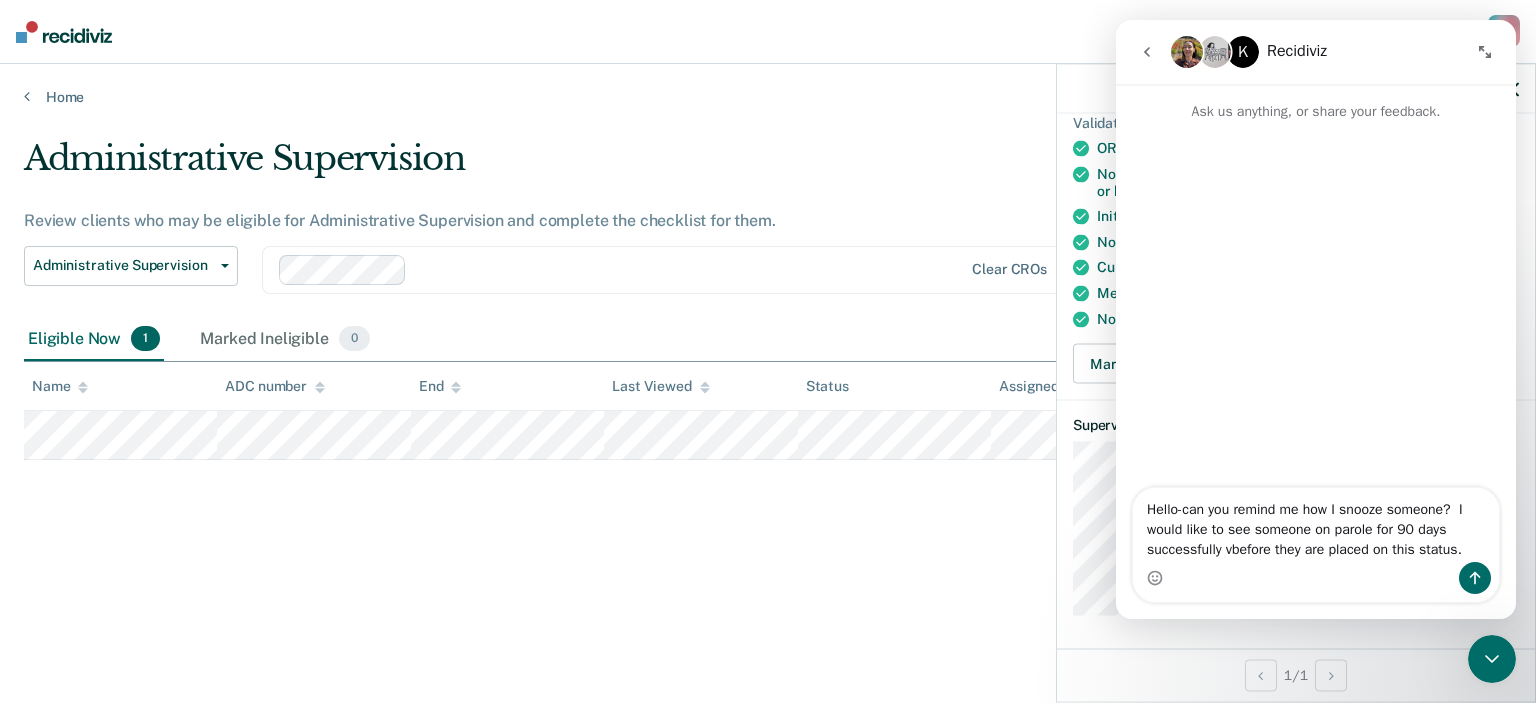 type on "Hello-can you remind me how I snooze someone?  I would like to see someone on parole for 90 days successfully vbefore they are placed on this status." 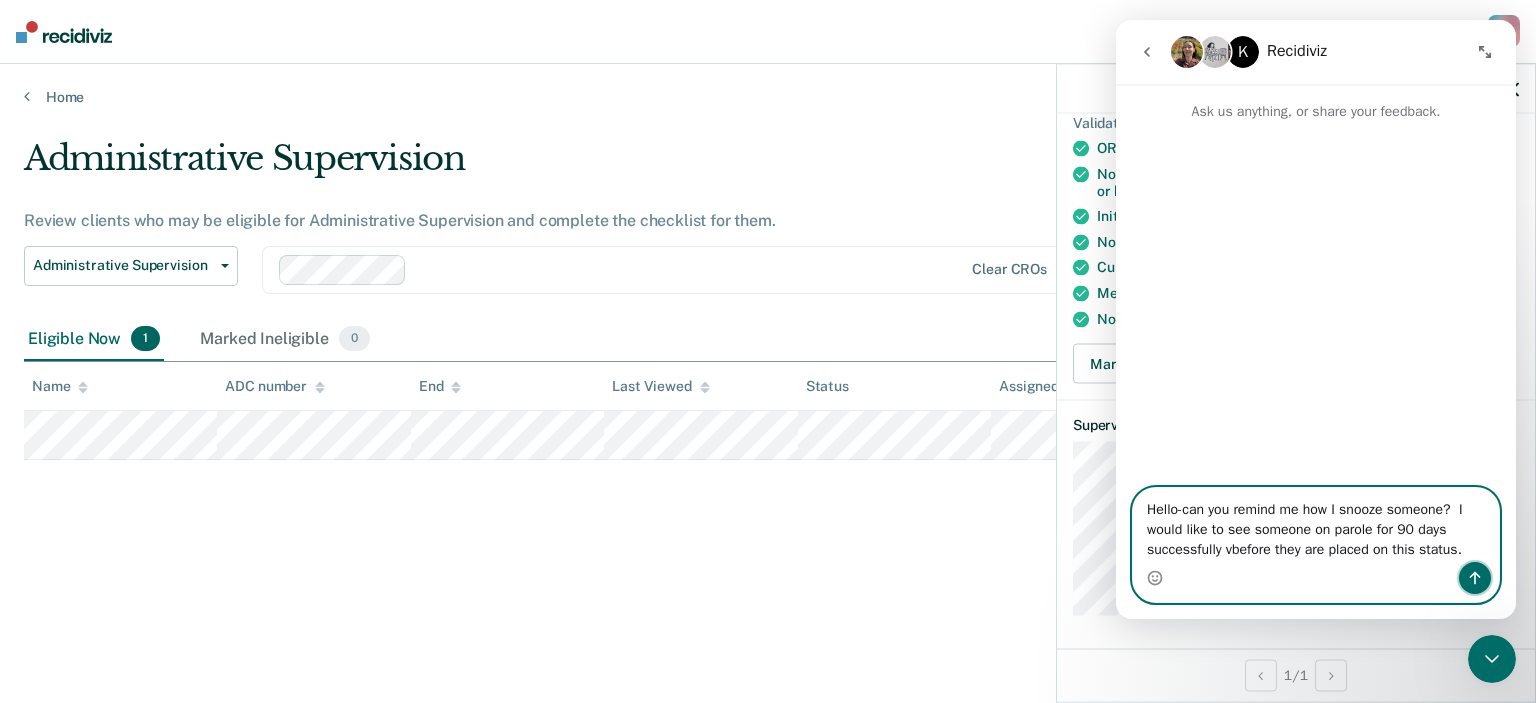 click 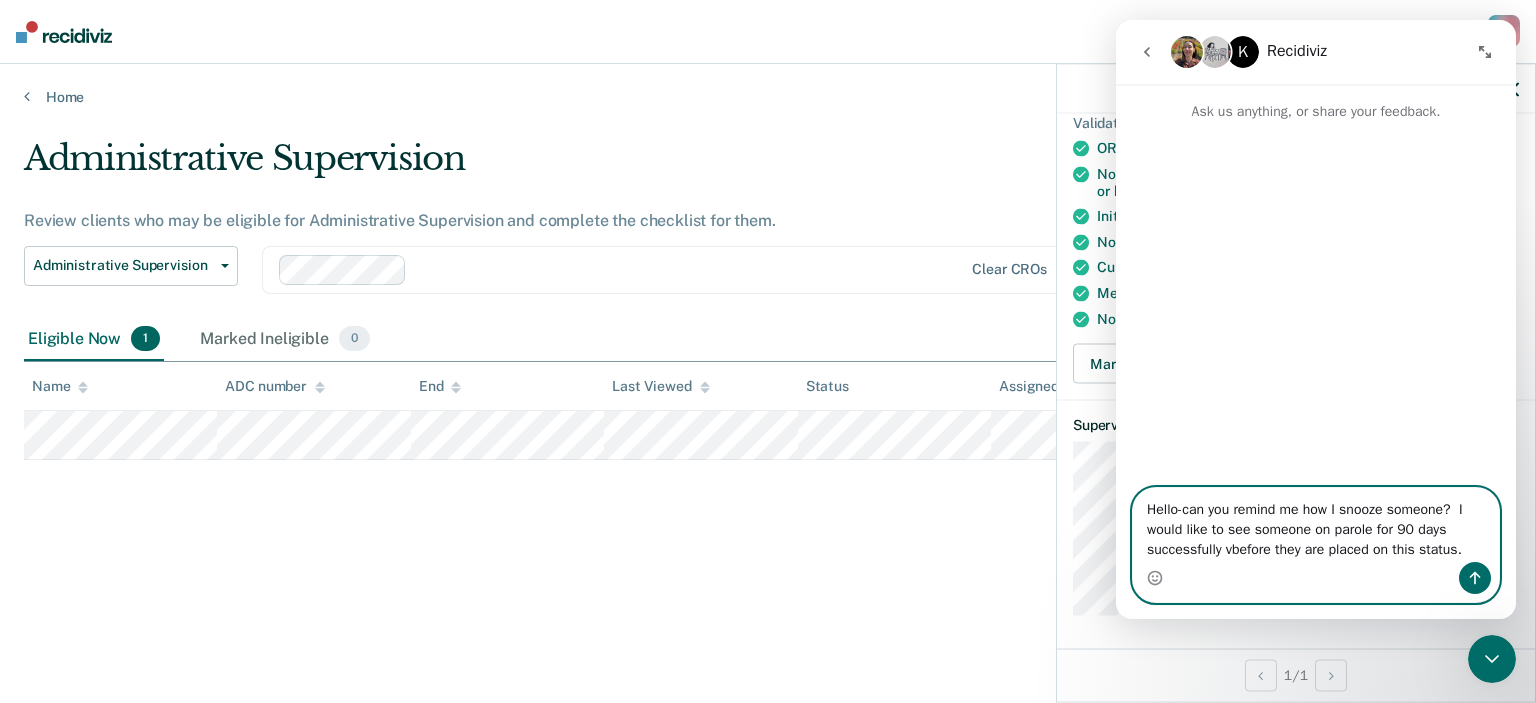 type 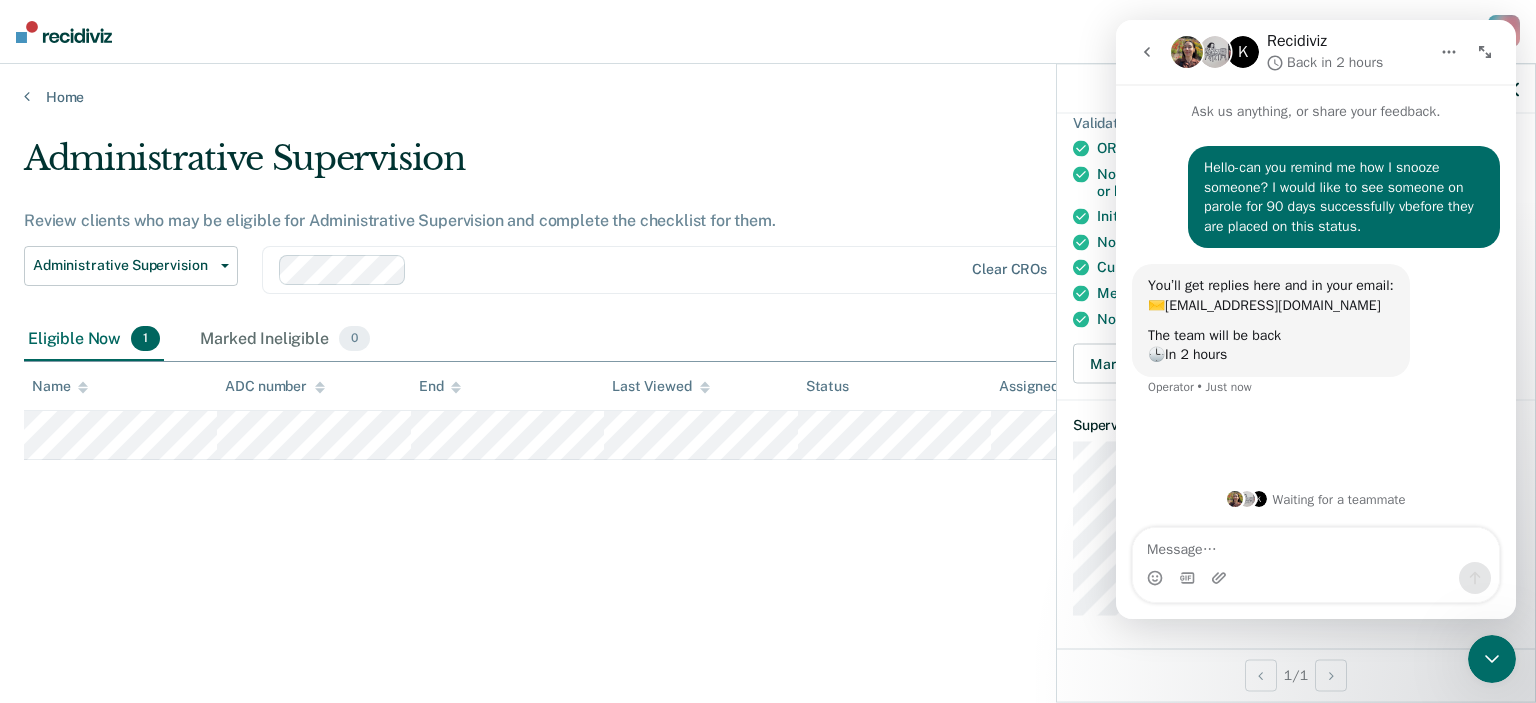 click on "Administrative Supervision   Review clients who may be eligible for Administrative Supervision and complete the checklist for them. Administrative Supervision Administrative Supervision Clear   CROs Eligible Now 1 Marked Ineligible 0
To pick up a draggable item, press the space bar.
While dragging, use the arrow keys to move the item.
Press space again to drop the item in its new position, or press escape to cancel.
Name ADC number End Last Viewed Status Assigned to" at bounding box center [768, 345] 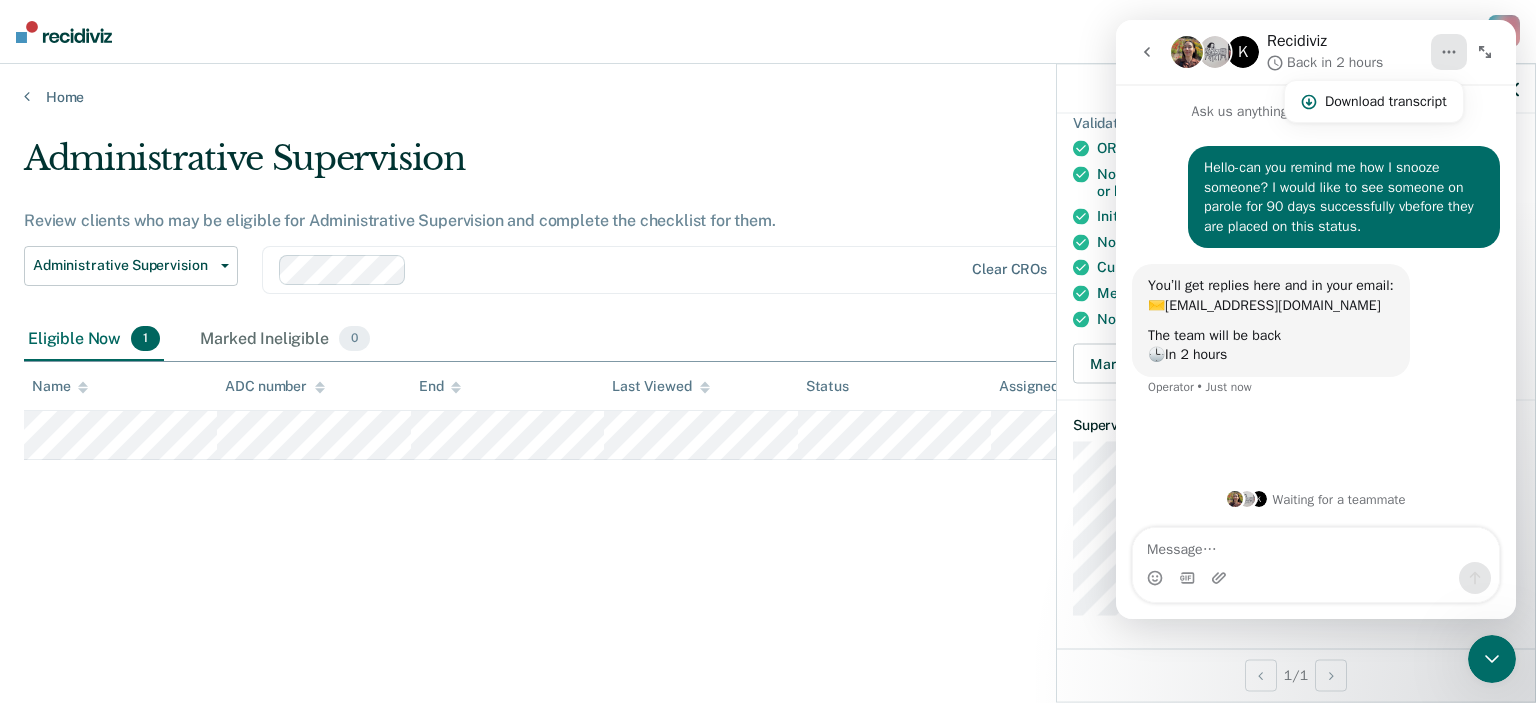 click 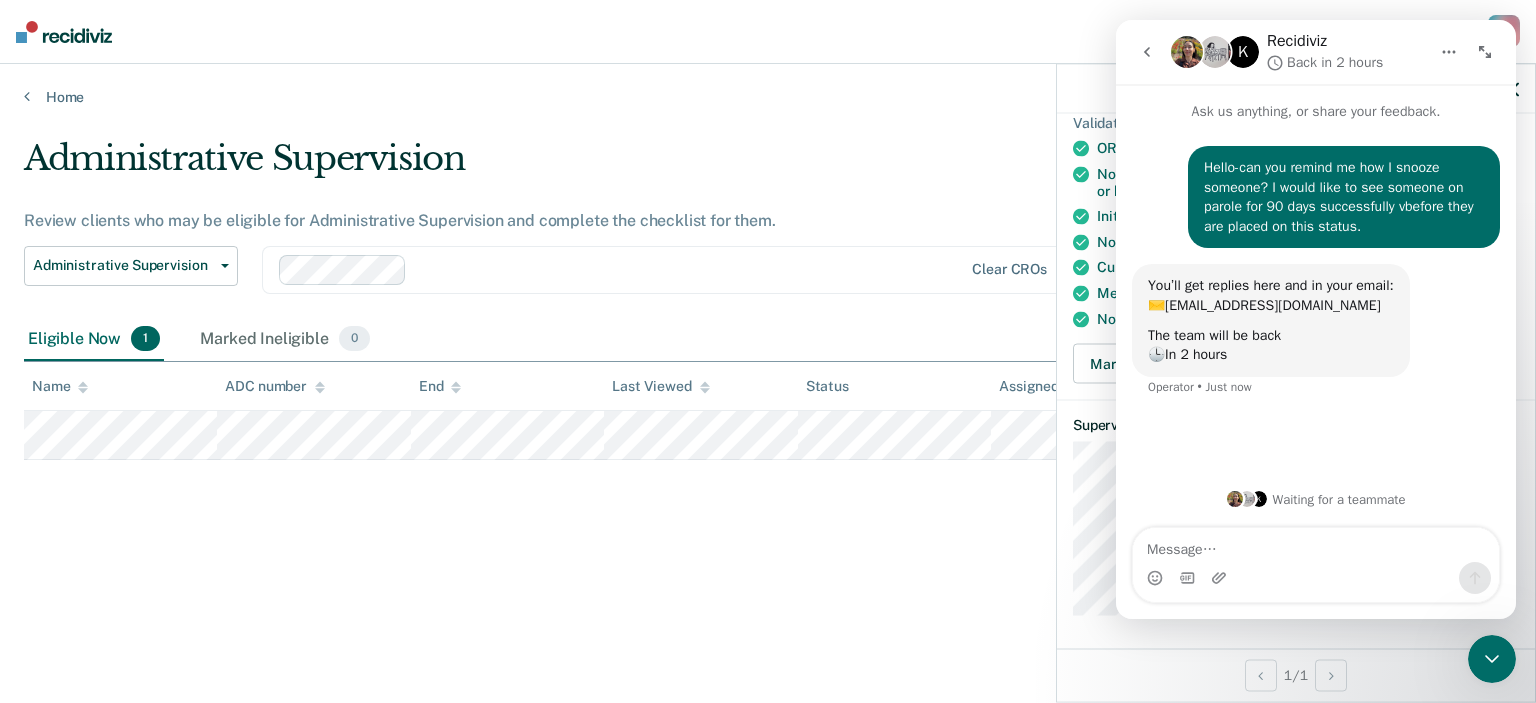 click on "Administrative Supervision" at bounding box center (600, 166) 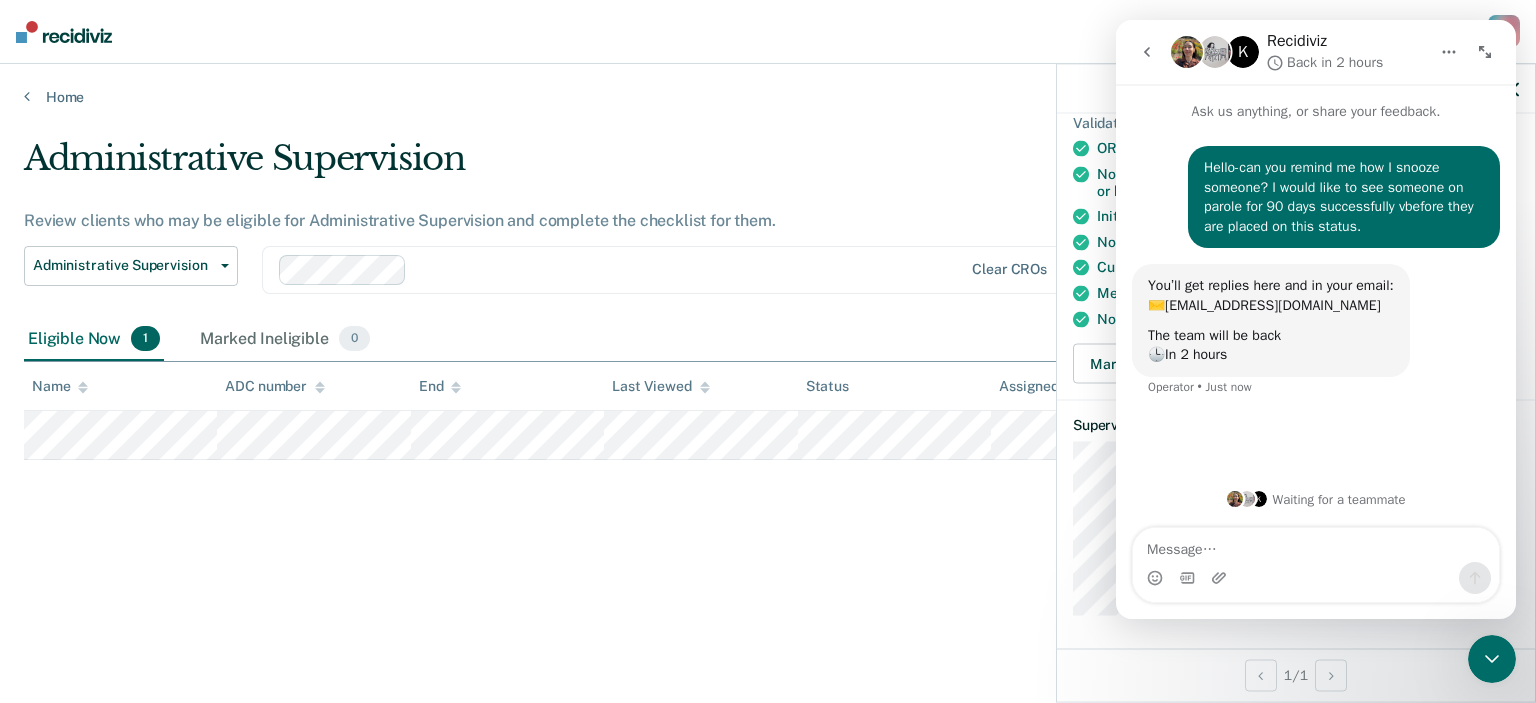 click 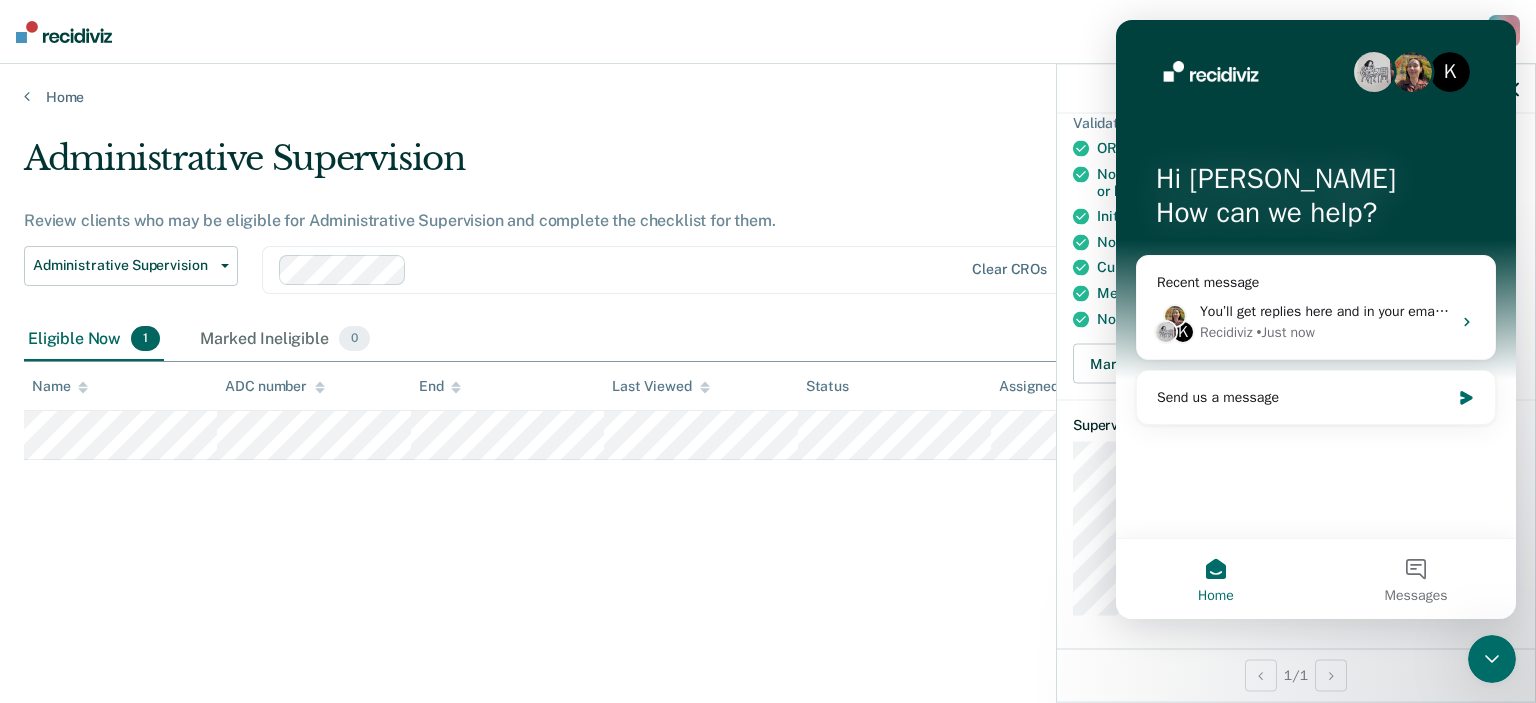 click on "Administrative Supervision   Review clients who may be eligible for Administrative Supervision and complete the checklist for them. Administrative Supervision Administrative Supervision Clear   CROs Eligible Now 1 Marked Ineligible 0
To pick up a draggable item, press the space bar.
While dragging, use the arrow keys to move the item.
Press space again to drop the item in its new position, or press escape to cancel.
Name ADC number End Last Viewed Status Assigned to" at bounding box center [768, 377] 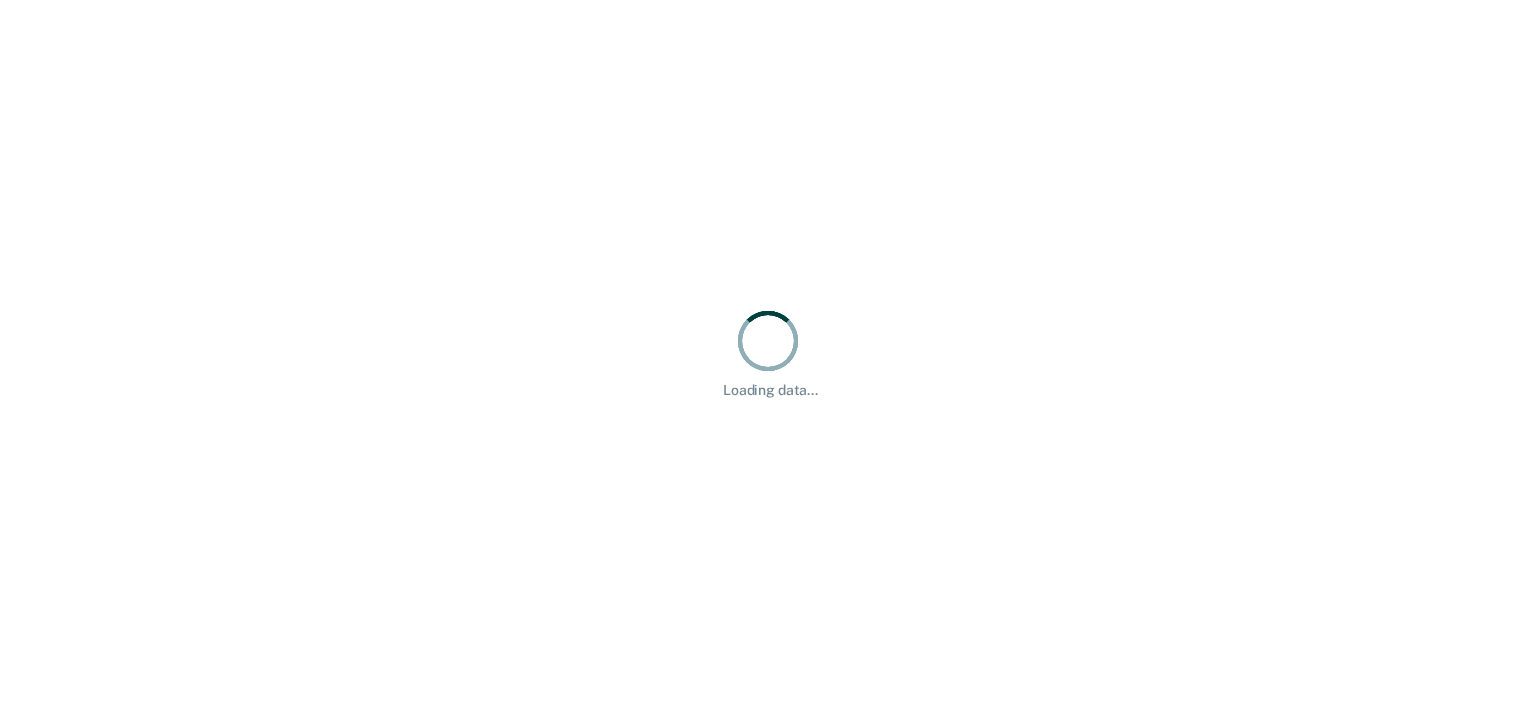 scroll, scrollTop: 0, scrollLeft: 0, axis: both 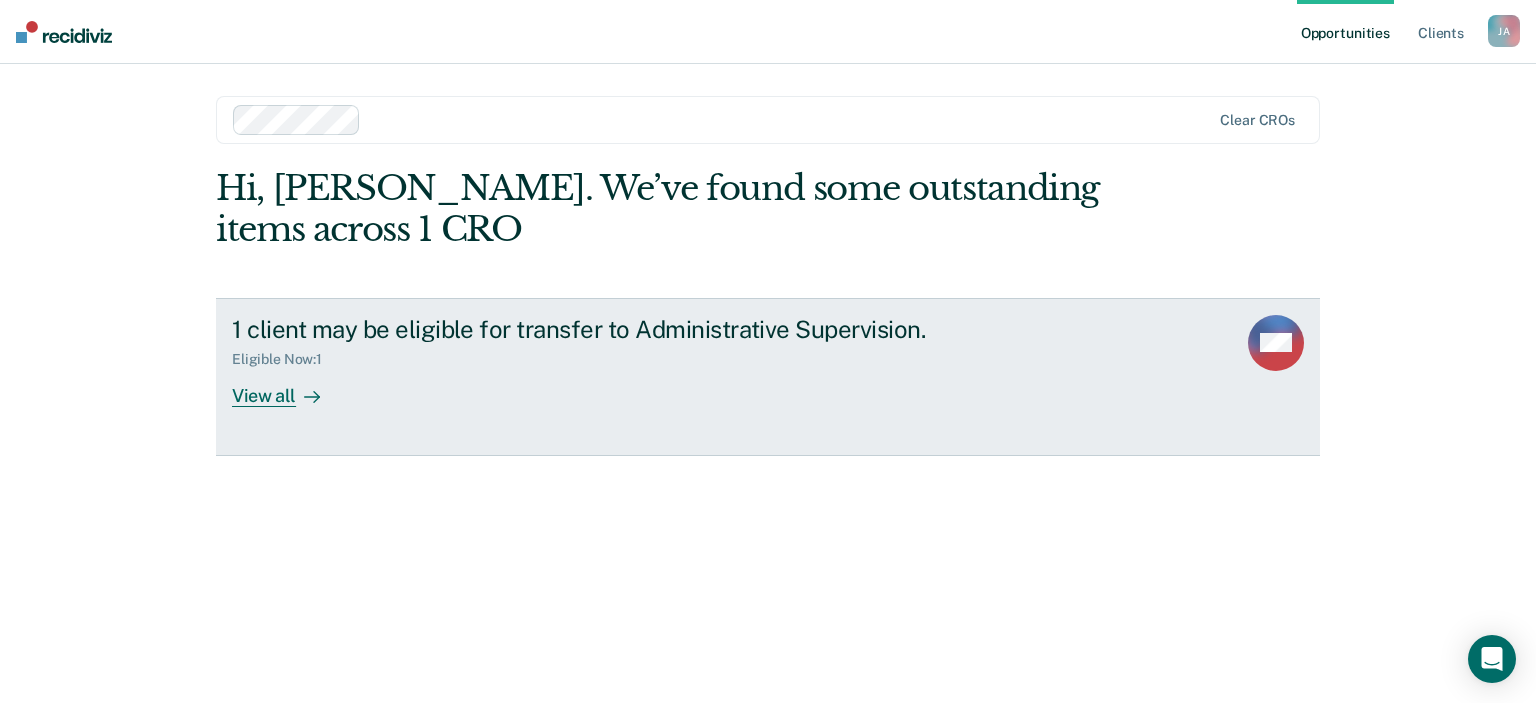 drag, startPoint x: 0, startPoint y: 0, endPoint x: 1011, endPoint y: 347, distance: 1068.892 